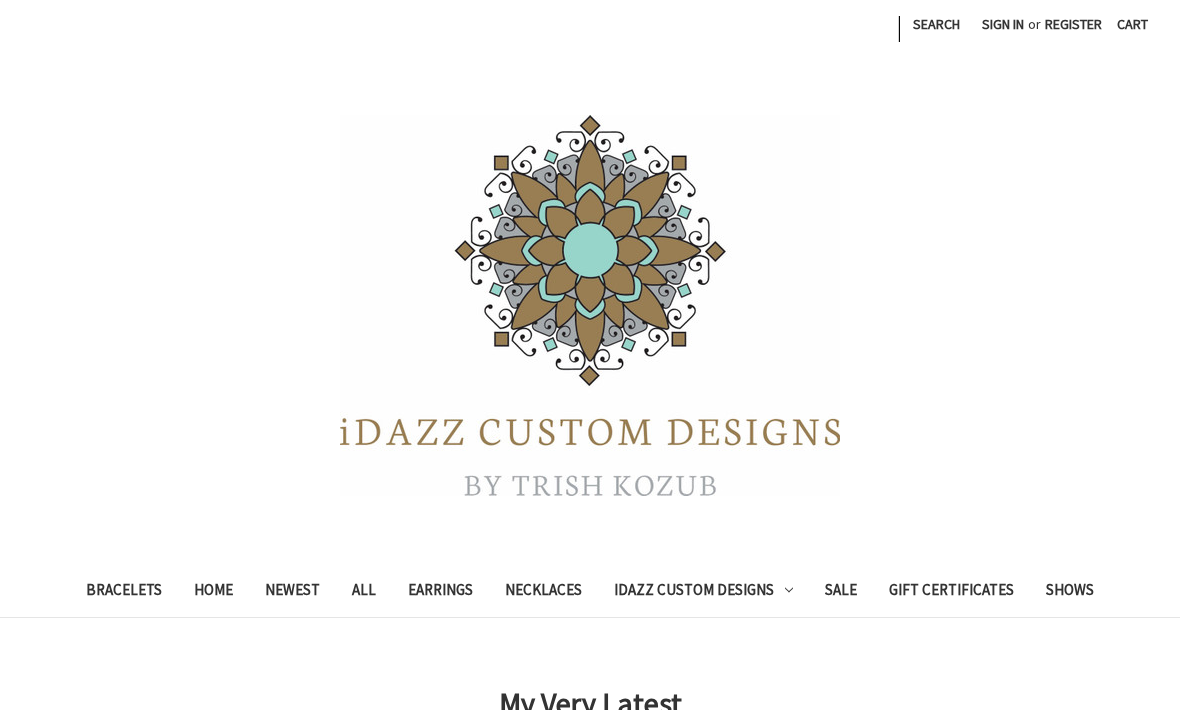 scroll, scrollTop: 0, scrollLeft: 0, axis: both 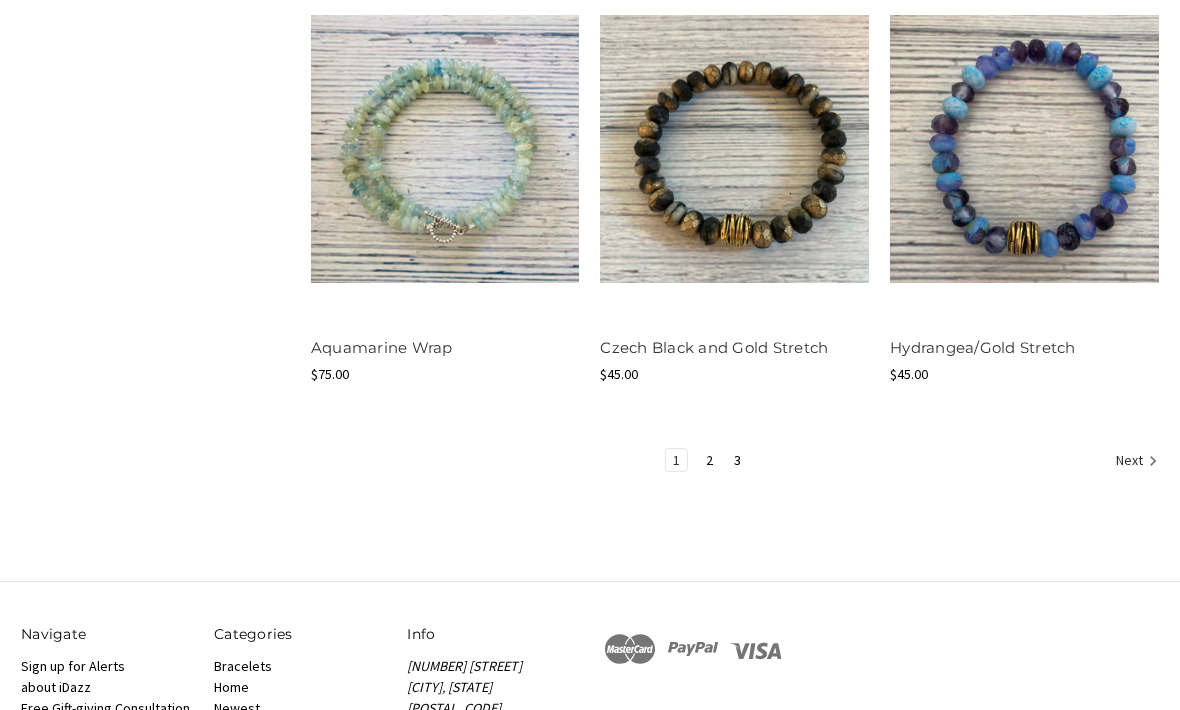 click 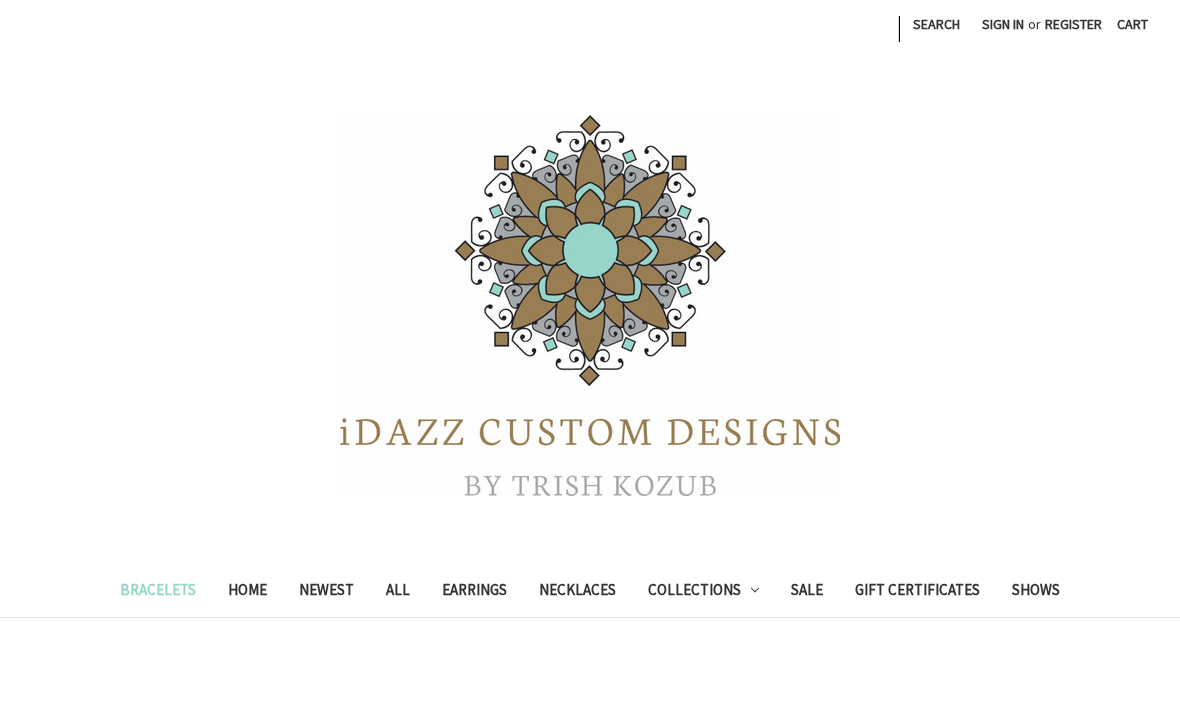 scroll, scrollTop: 0, scrollLeft: 0, axis: both 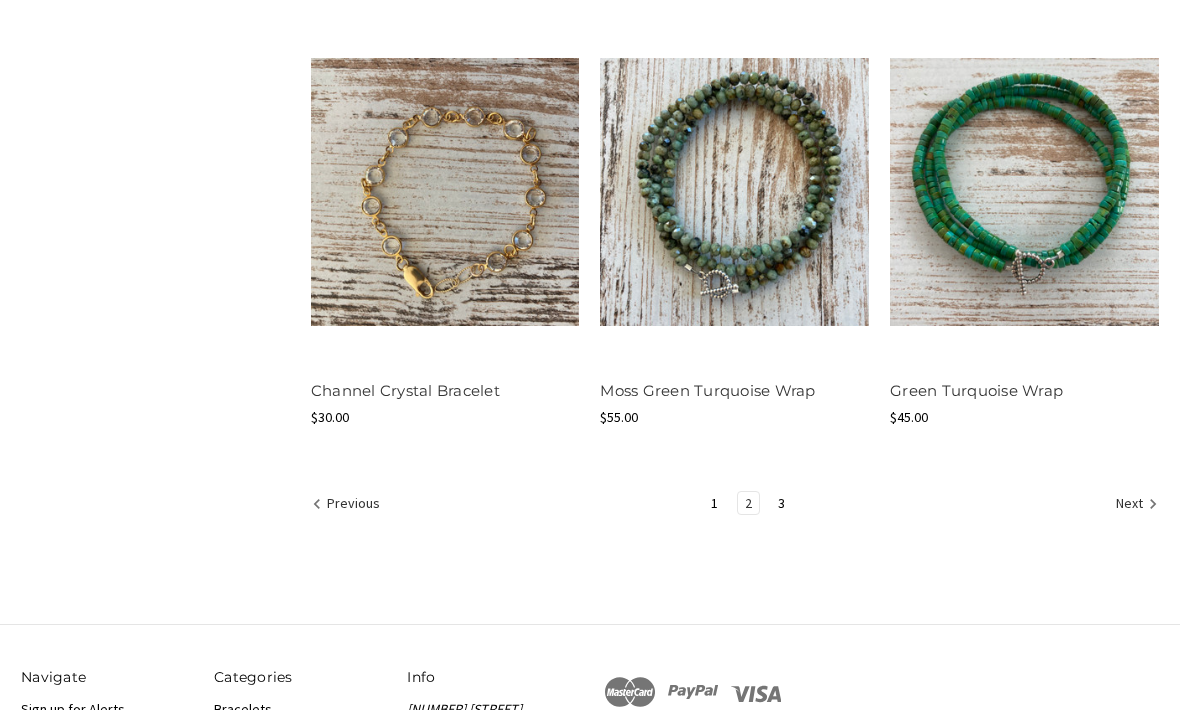 click on "Next" at bounding box center (1133, 506) 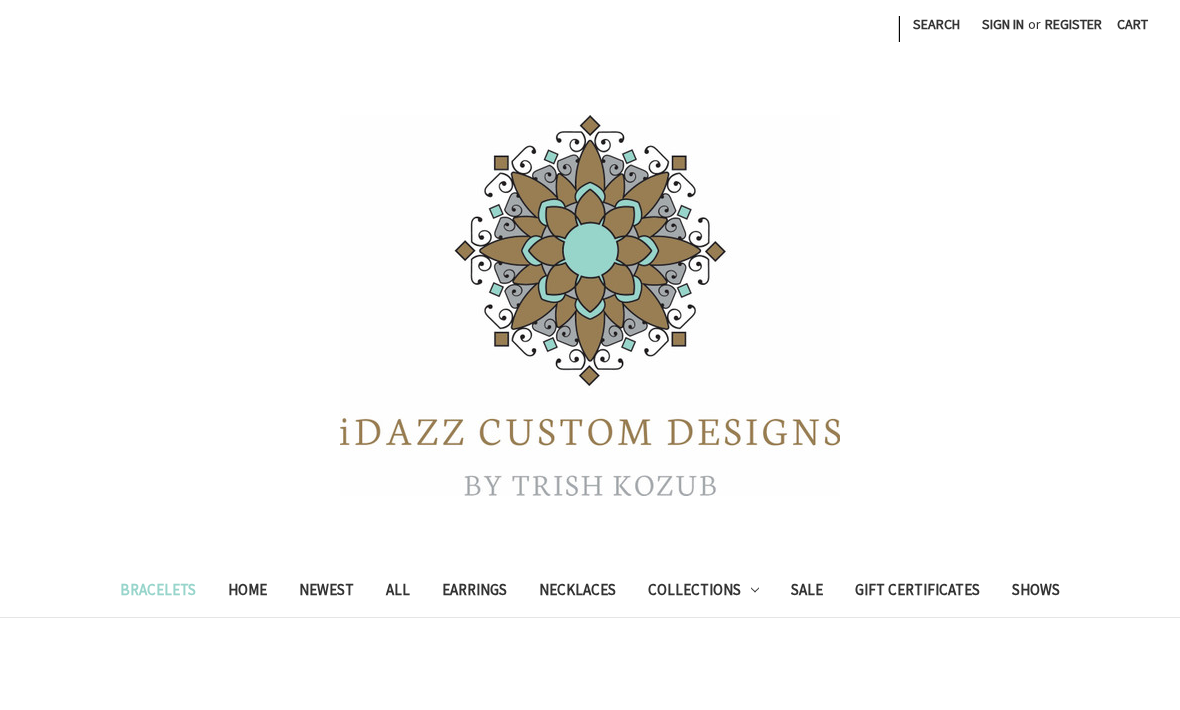 scroll, scrollTop: 0, scrollLeft: 0, axis: both 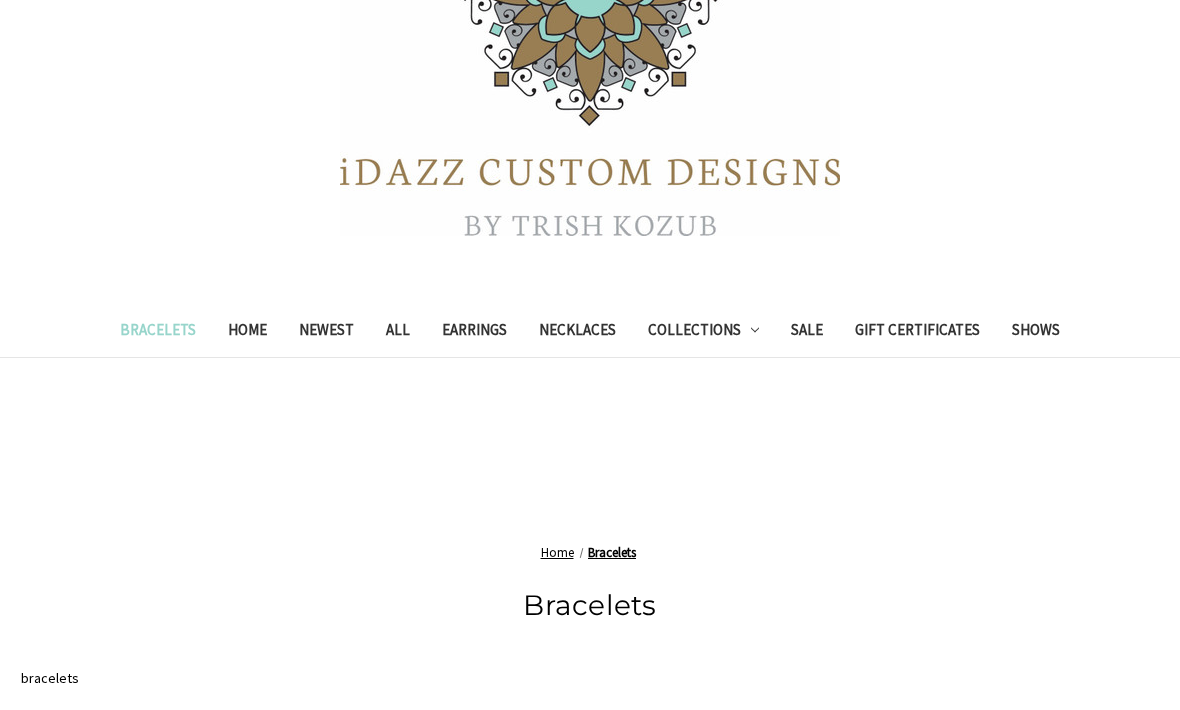 click on "Earrings" at bounding box center (474, 333) 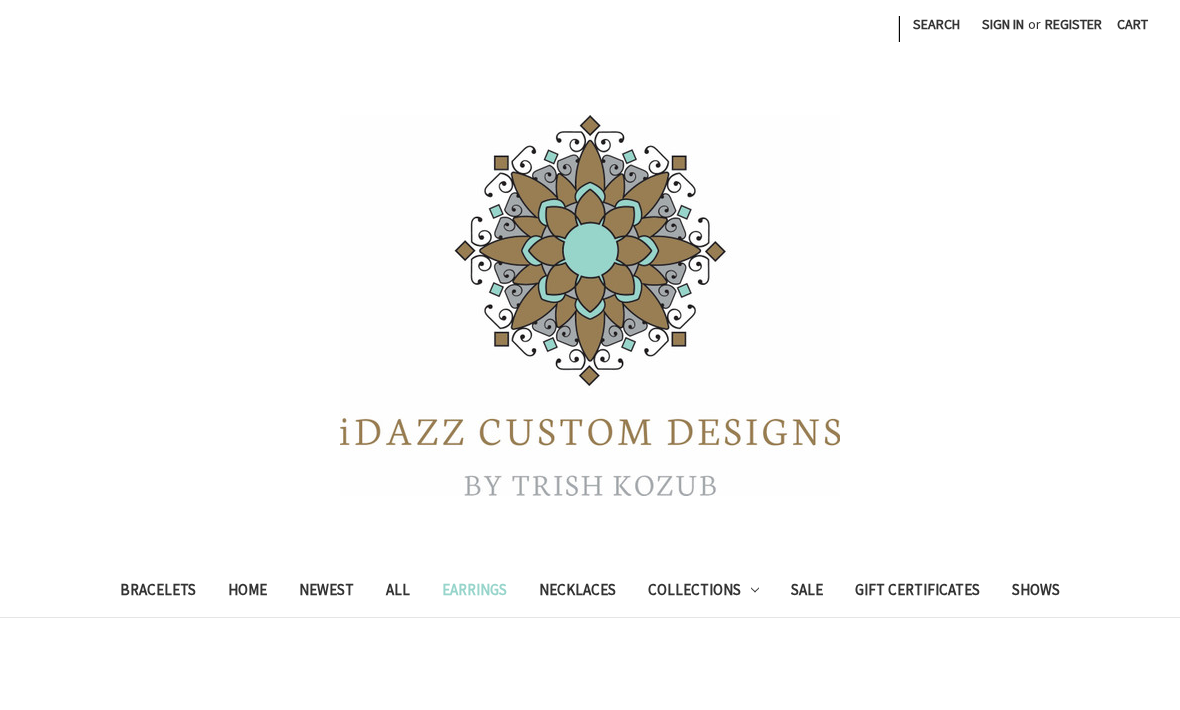 scroll, scrollTop: 0, scrollLeft: 0, axis: both 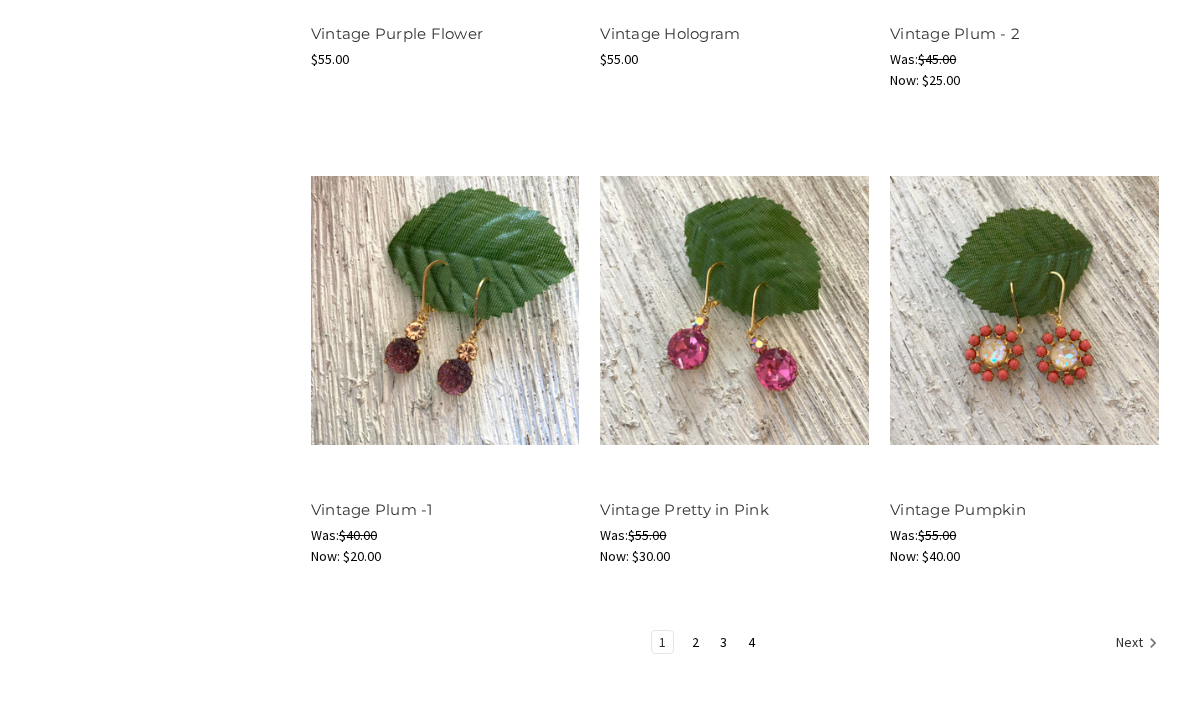 click on "Next" at bounding box center [1133, 644] 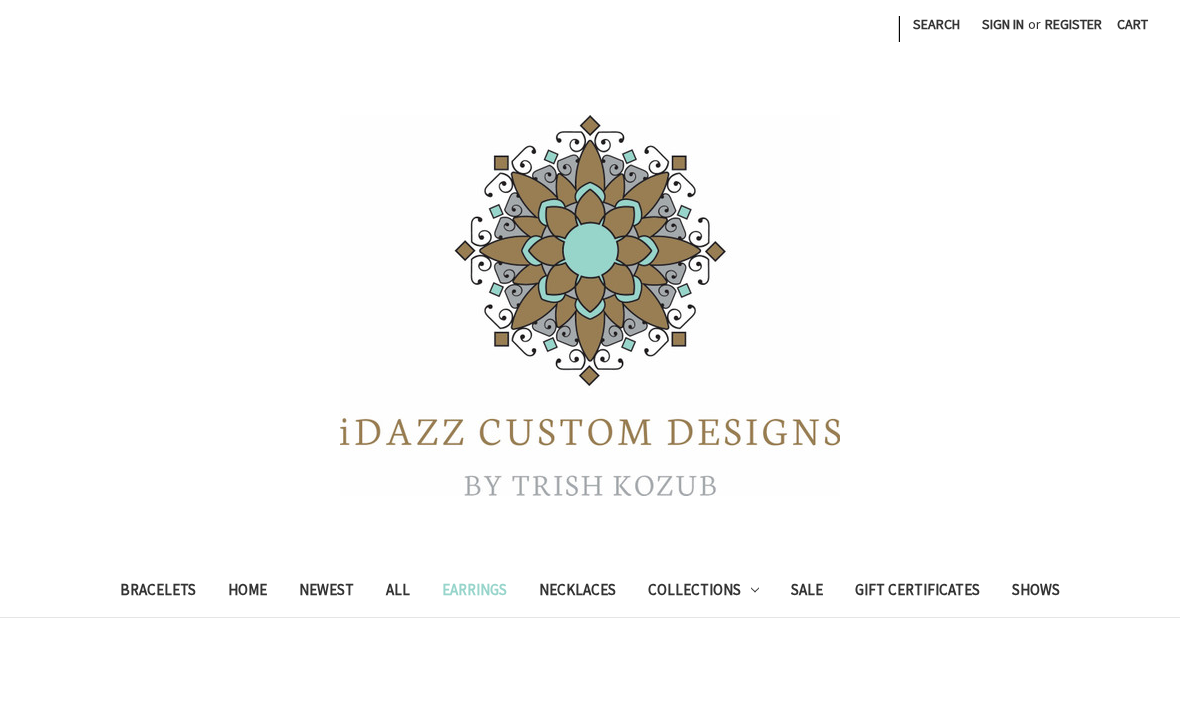 scroll, scrollTop: 0, scrollLeft: 0, axis: both 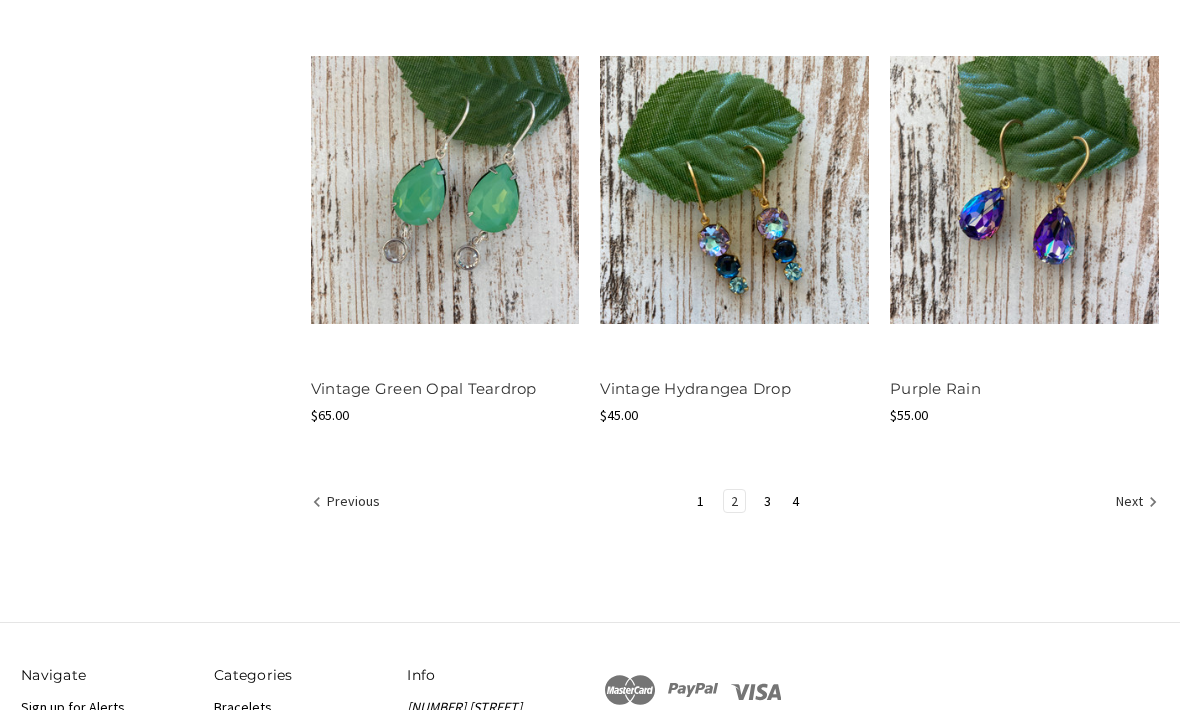 click on "Next" at bounding box center [1133, 503] 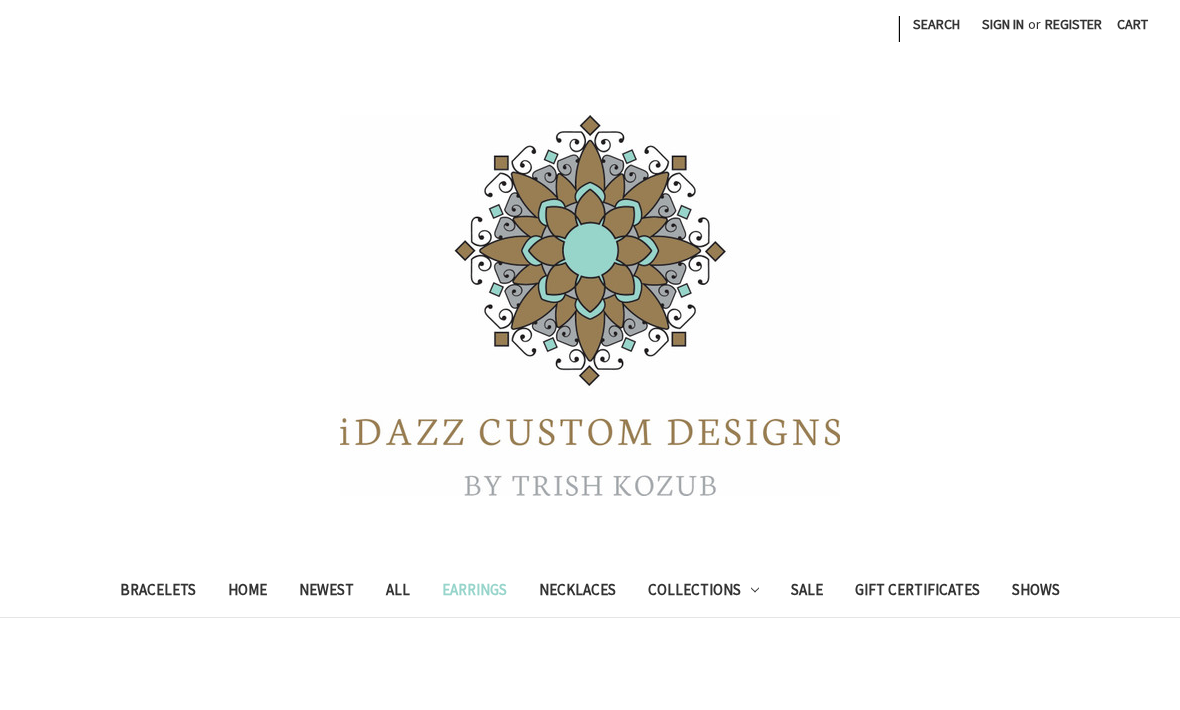 scroll, scrollTop: 0, scrollLeft: 0, axis: both 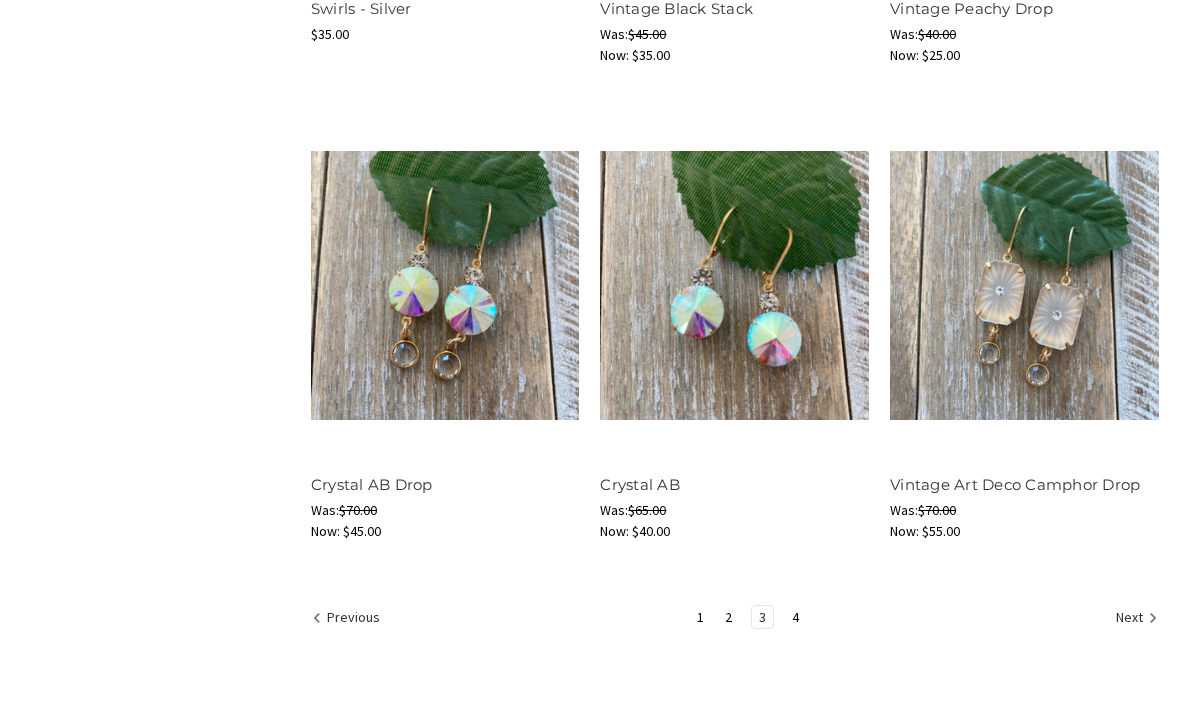 click 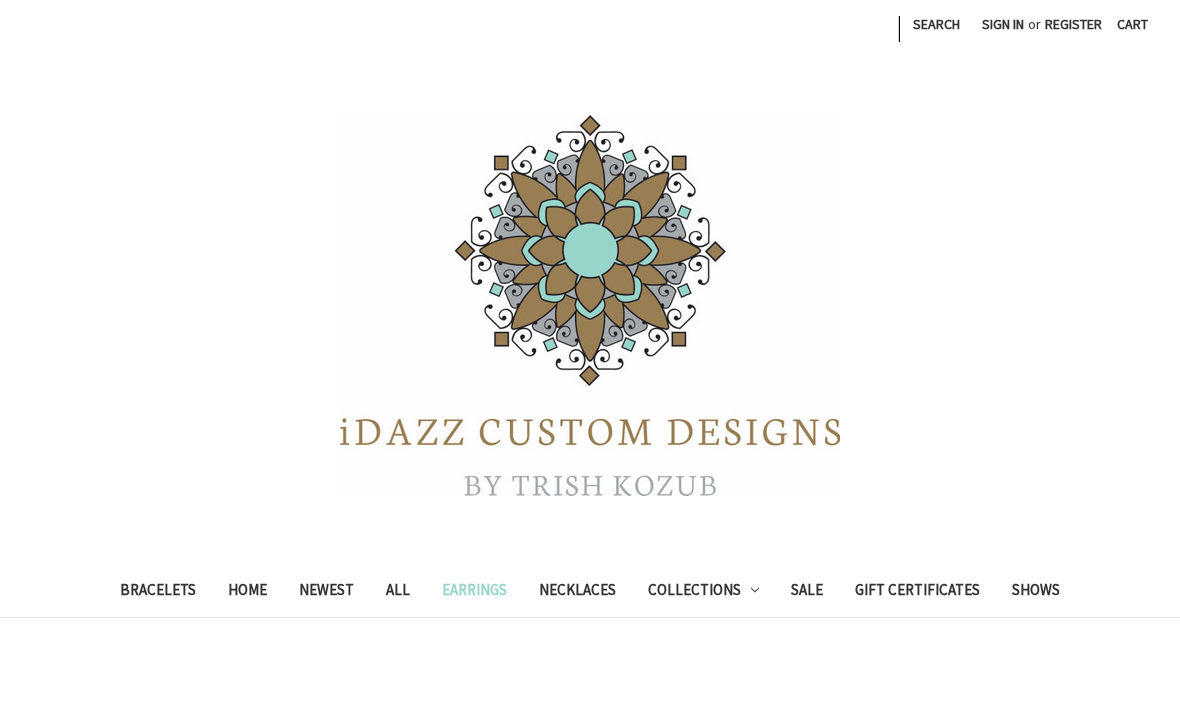 scroll, scrollTop: 0, scrollLeft: 0, axis: both 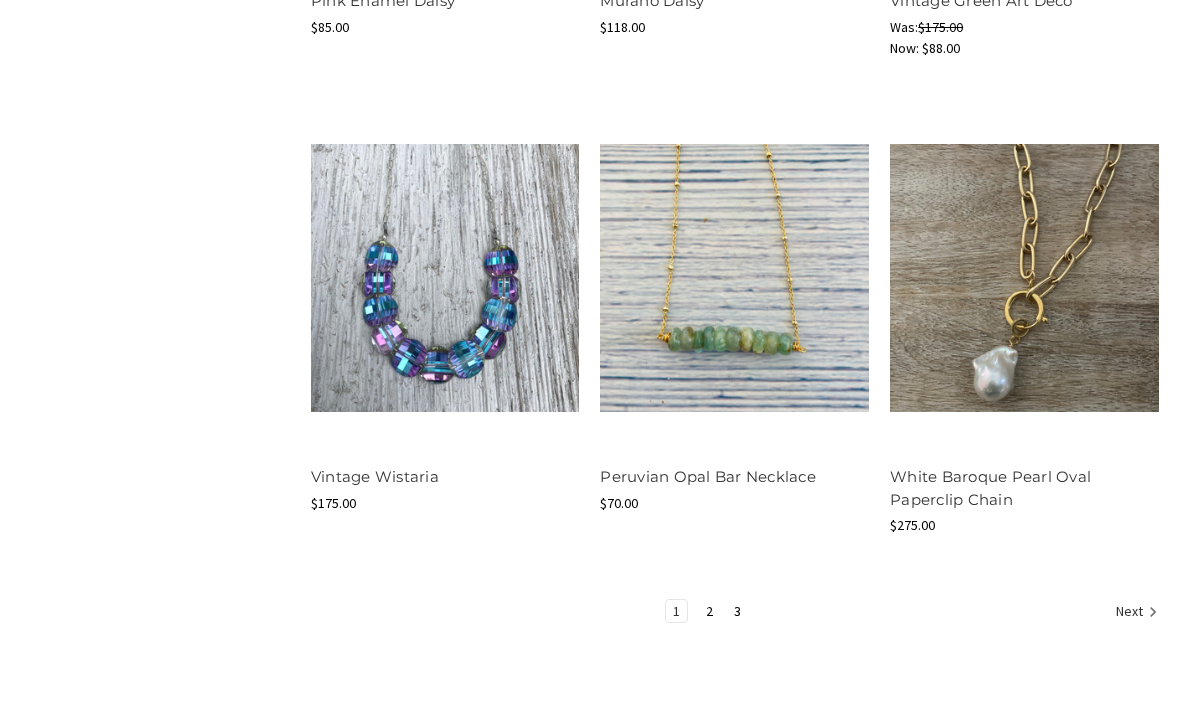 click on "Vintage Wistaria" at bounding box center (375, 476) 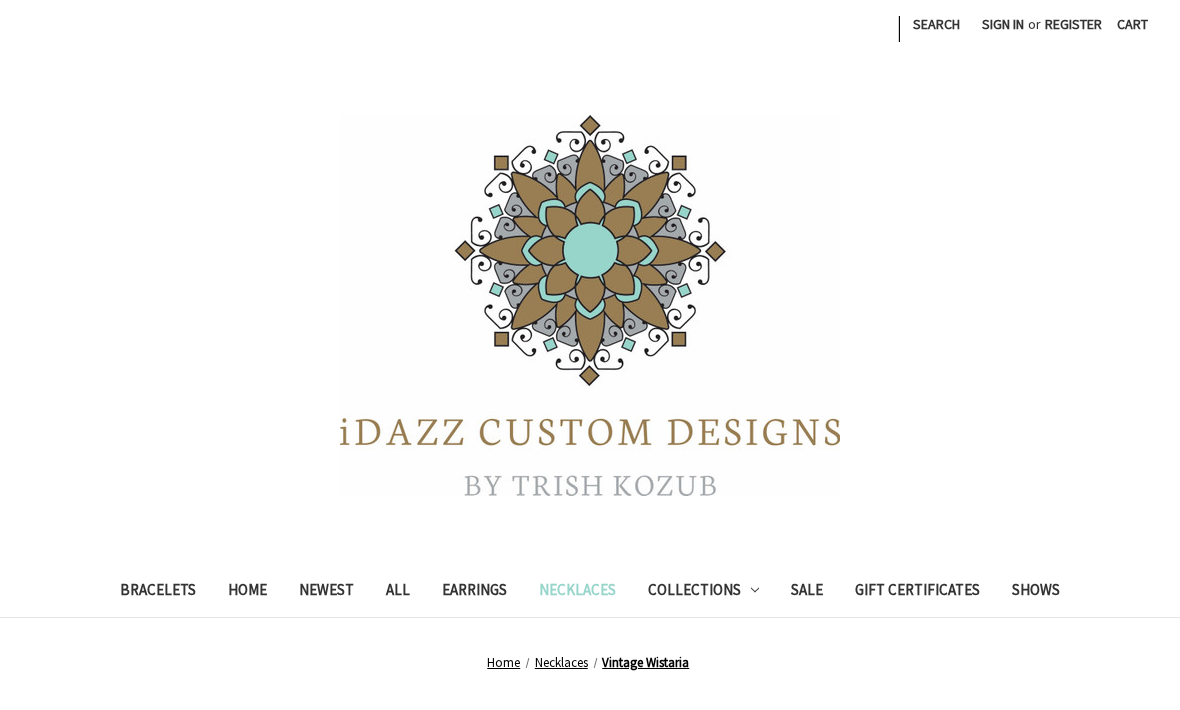 scroll, scrollTop: 0, scrollLeft: 0, axis: both 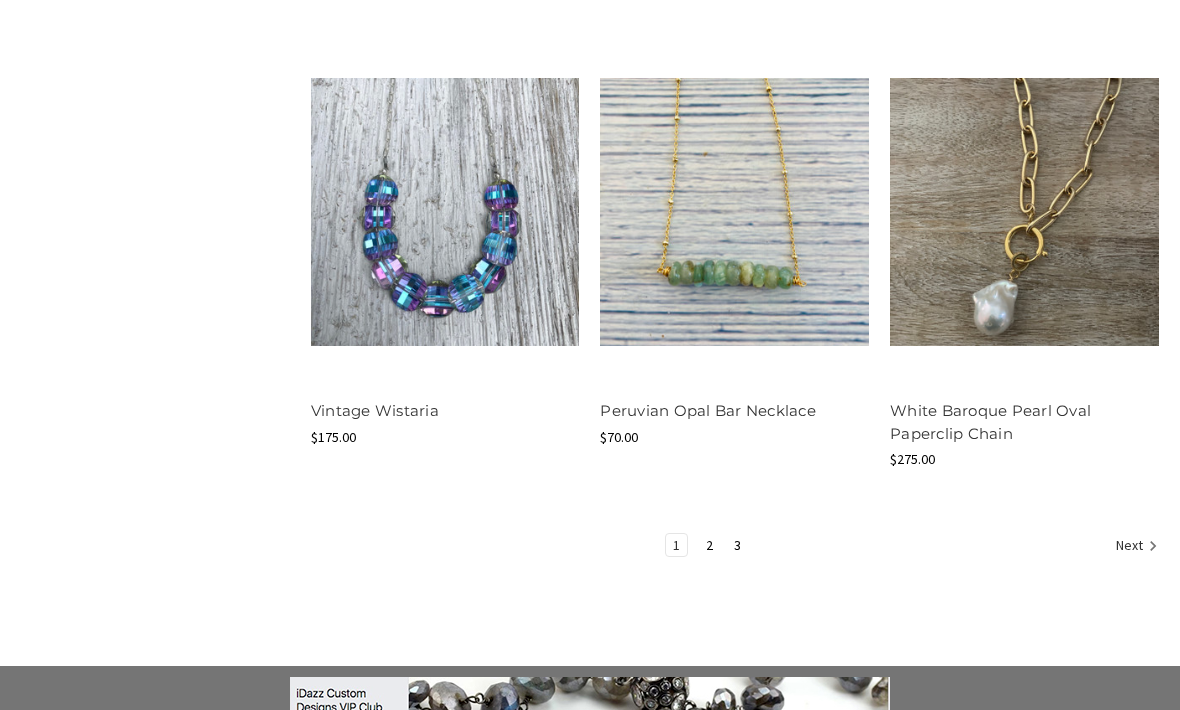 click on "Next" at bounding box center [1133, 547] 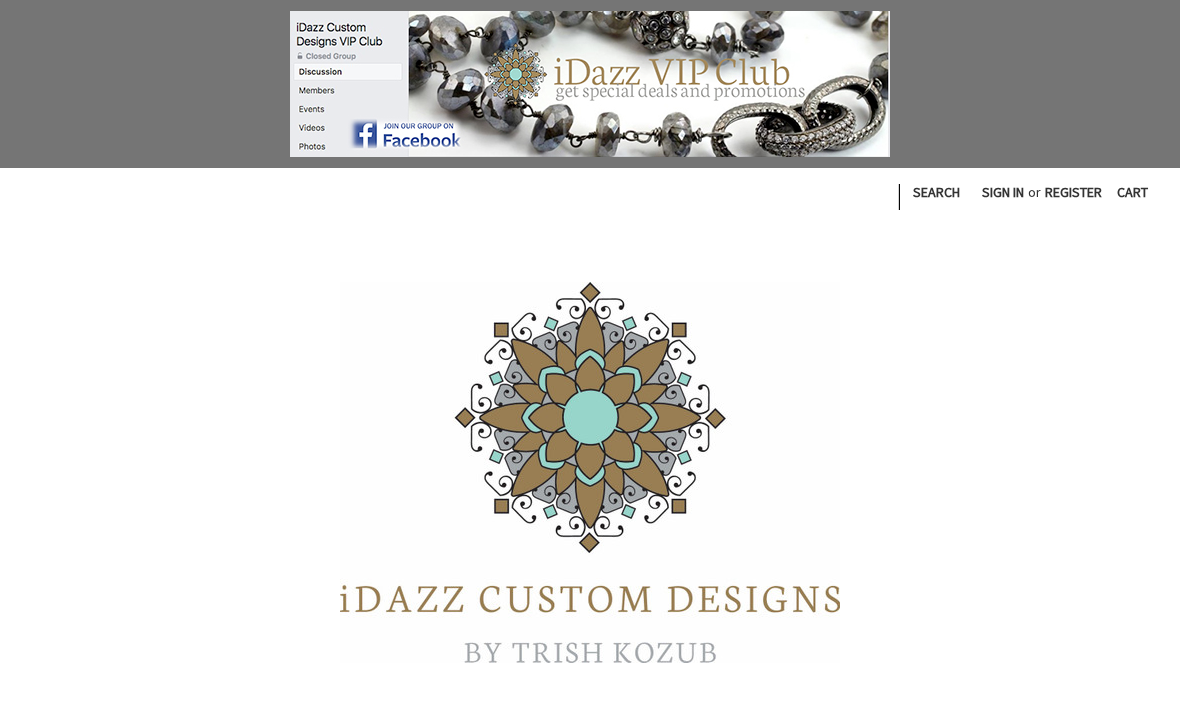 scroll, scrollTop: 0, scrollLeft: 0, axis: both 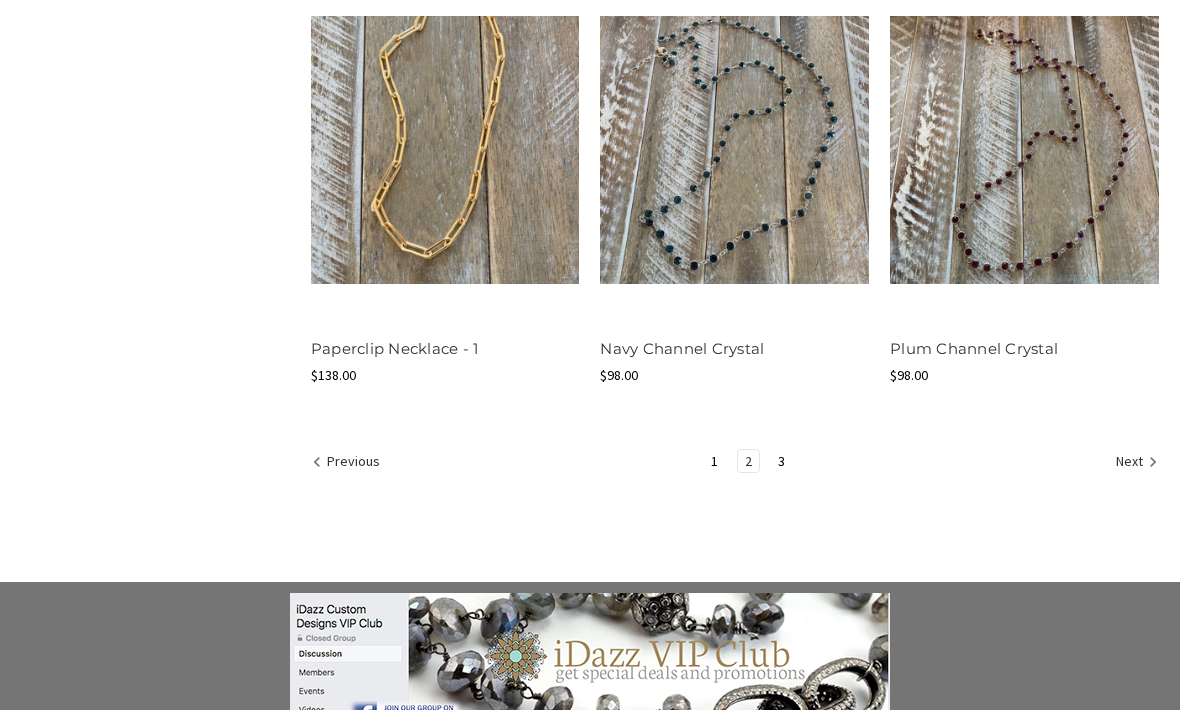 click on "Next" at bounding box center [1133, 464] 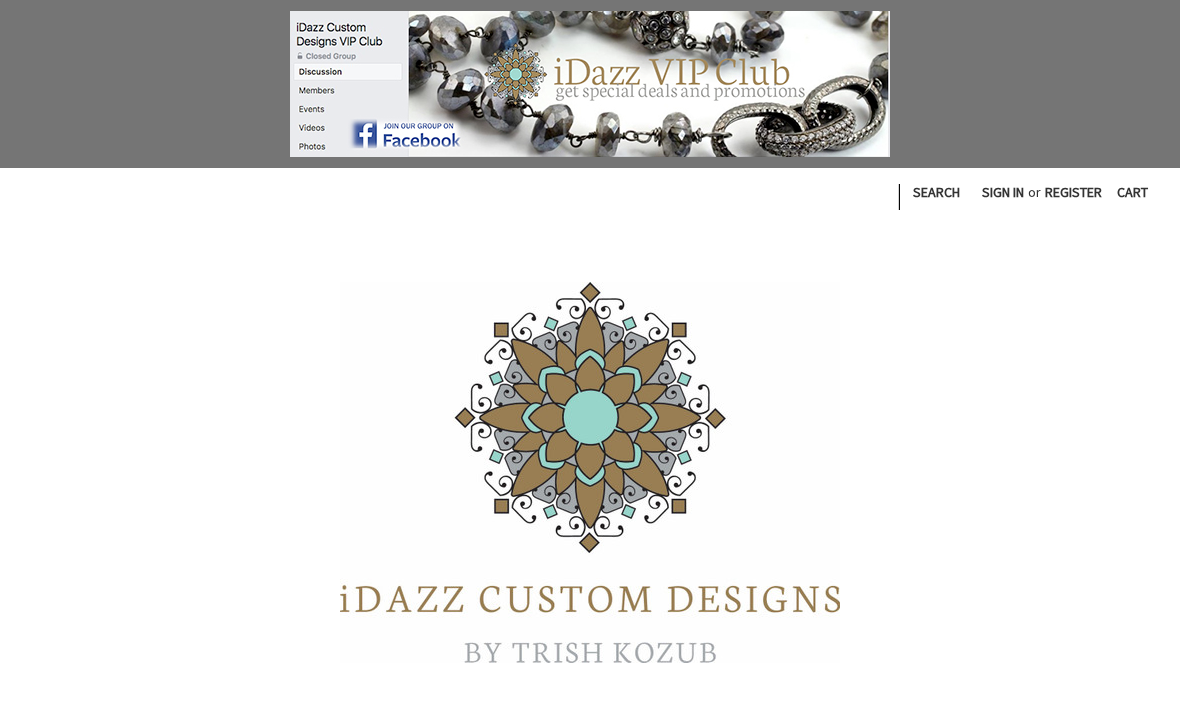 scroll, scrollTop: 0, scrollLeft: 0, axis: both 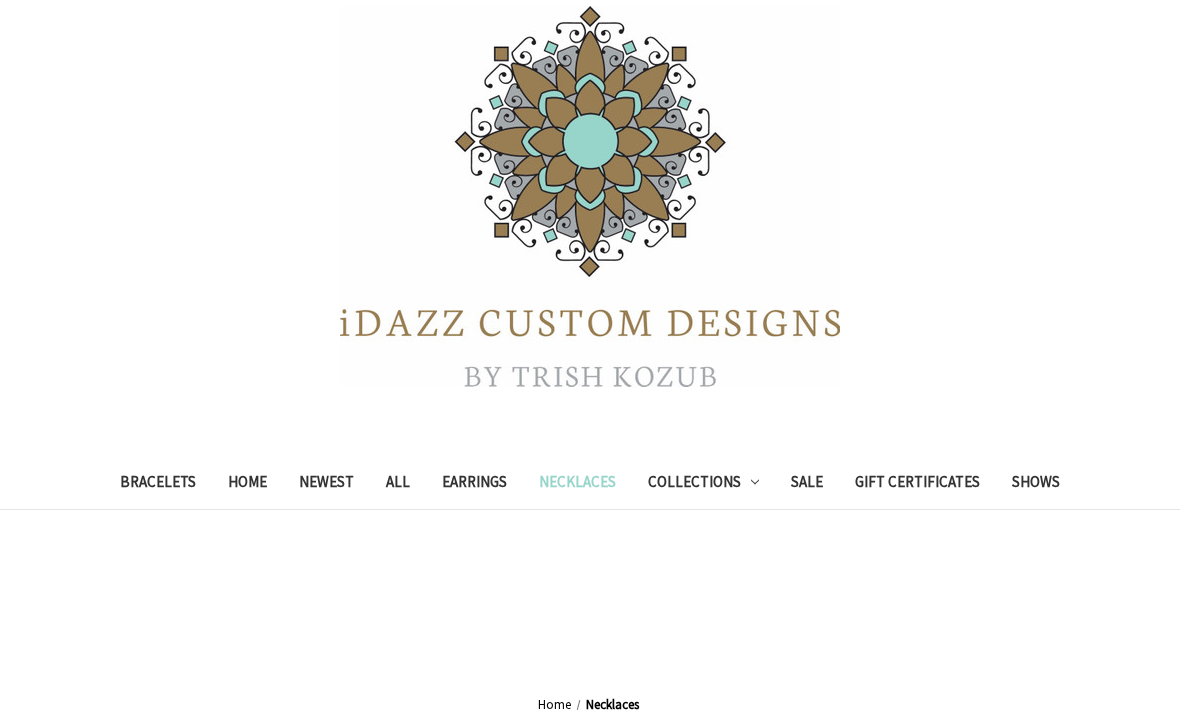 click on "Sale" at bounding box center [807, 485] 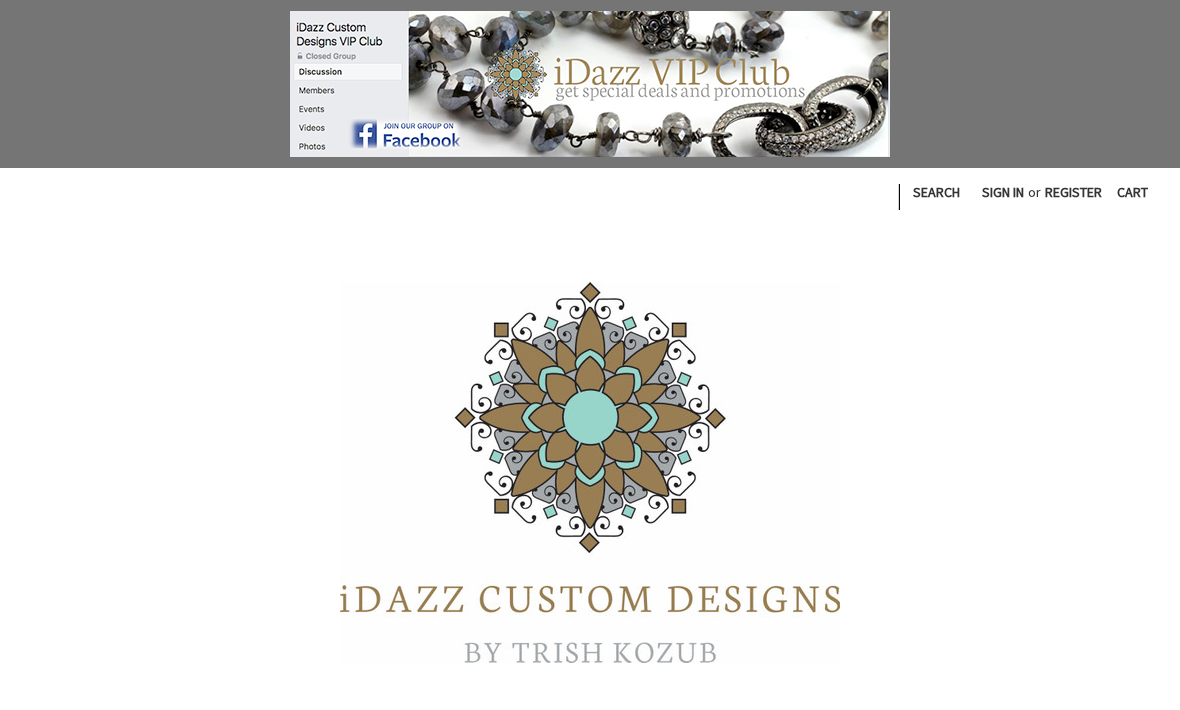 scroll, scrollTop: 0, scrollLeft: 0, axis: both 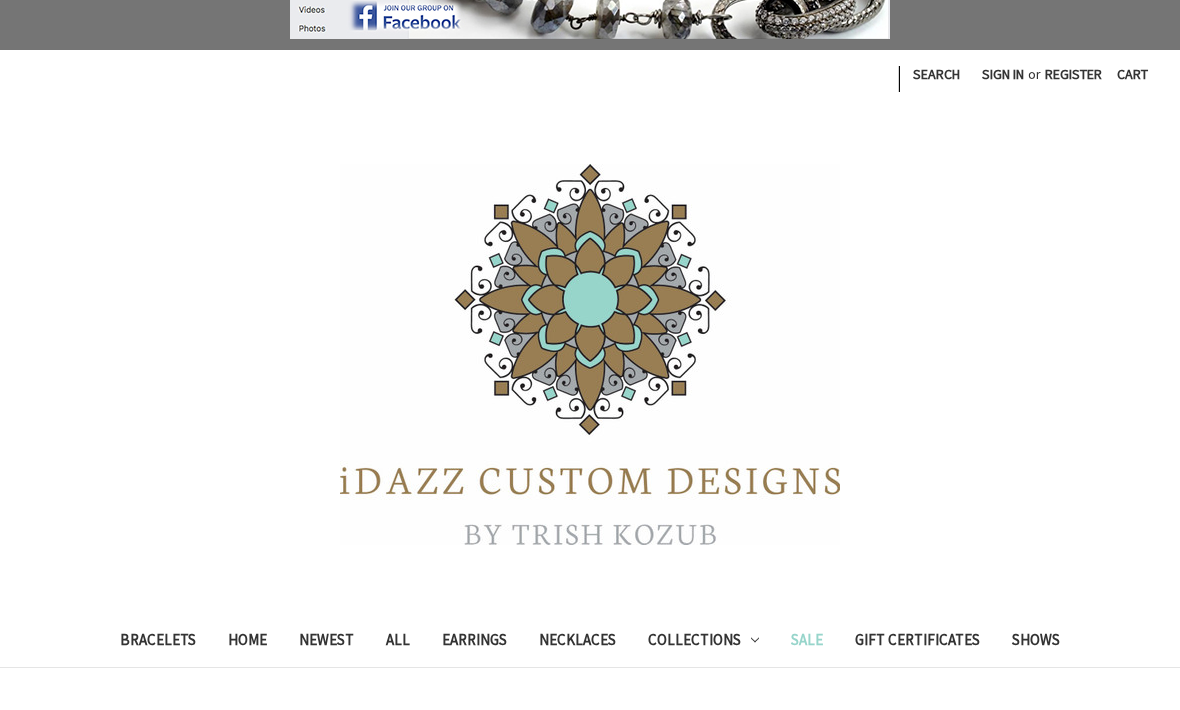 click on "Shows" at bounding box center [1036, 642] 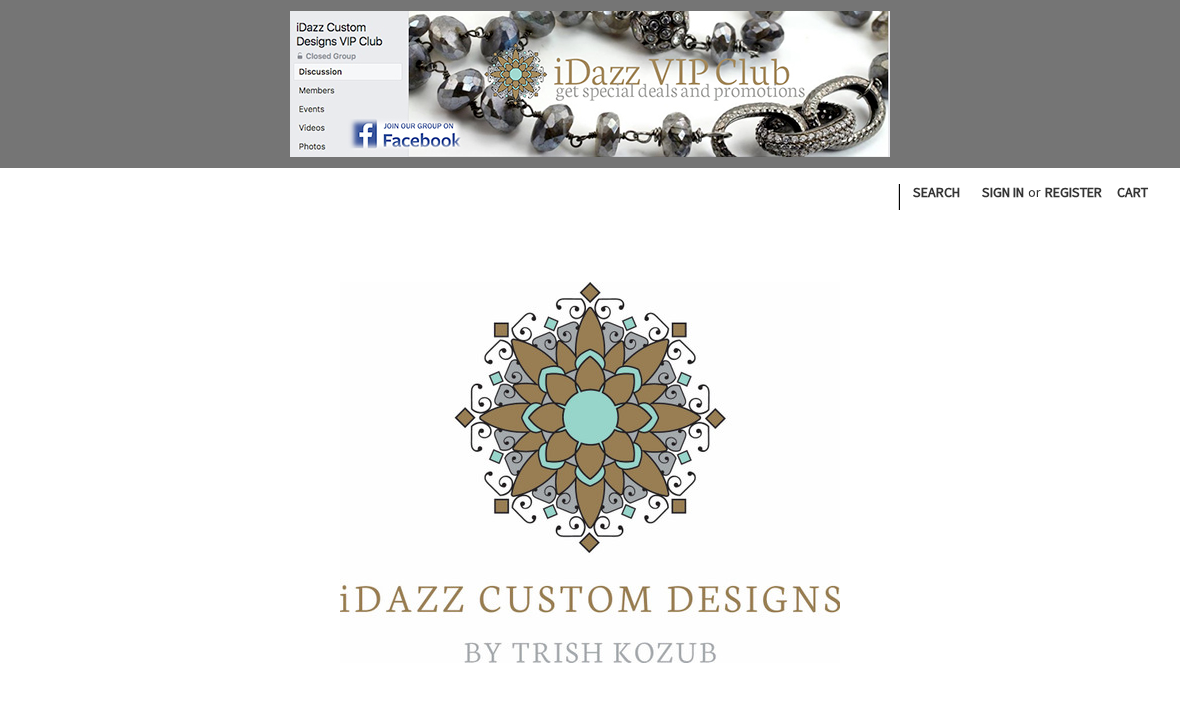 scroll, scrollTop: 0, scrollLeft: 0, axis: both 